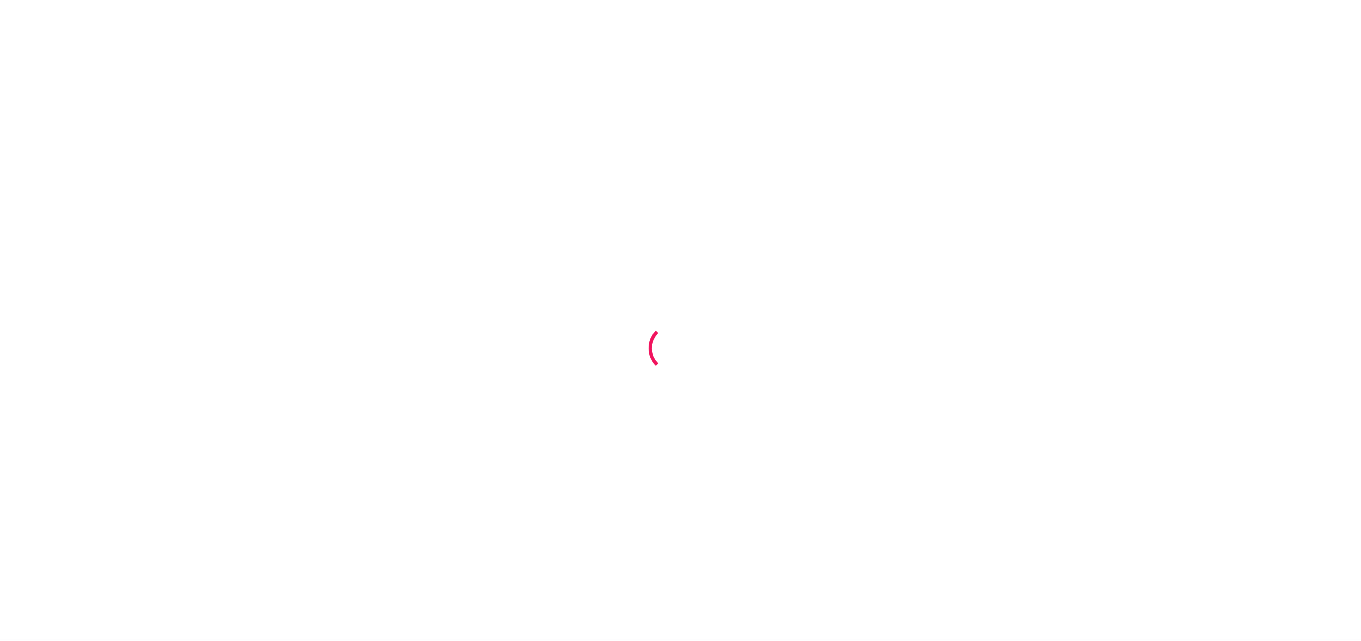 scroll, scrollTop: 0, scrollLeft: 0, axis: both 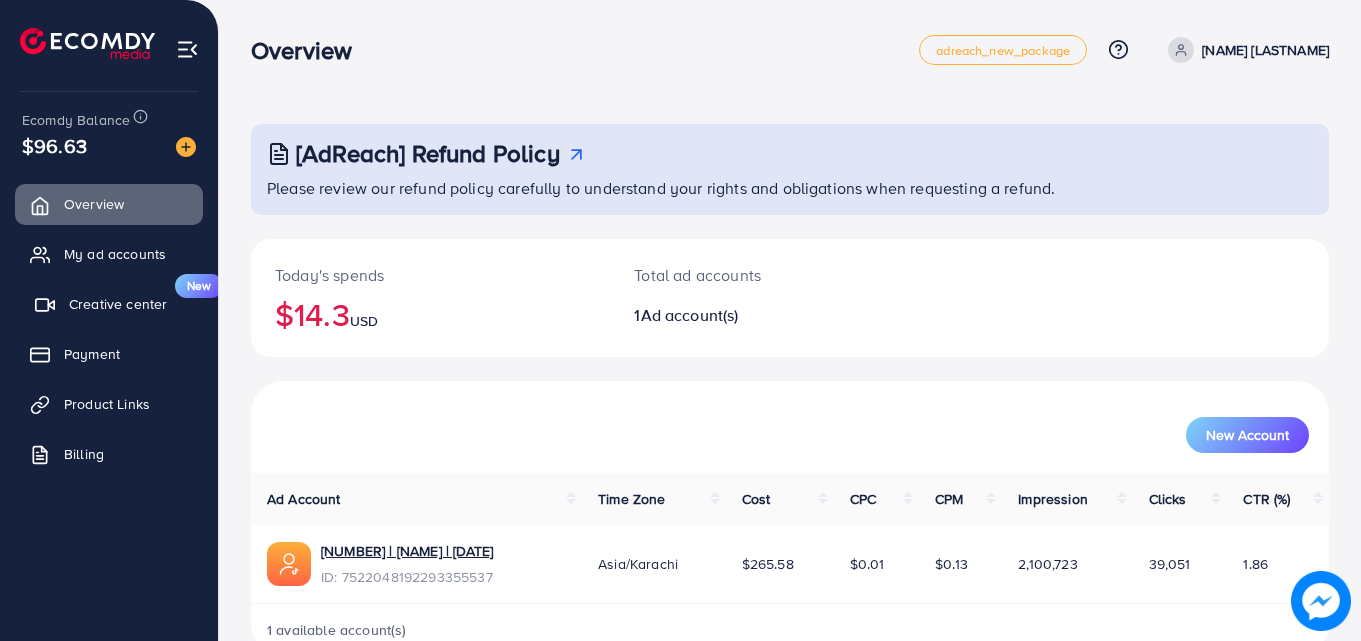 click on "Creative center" at bounding box center [118, 304] 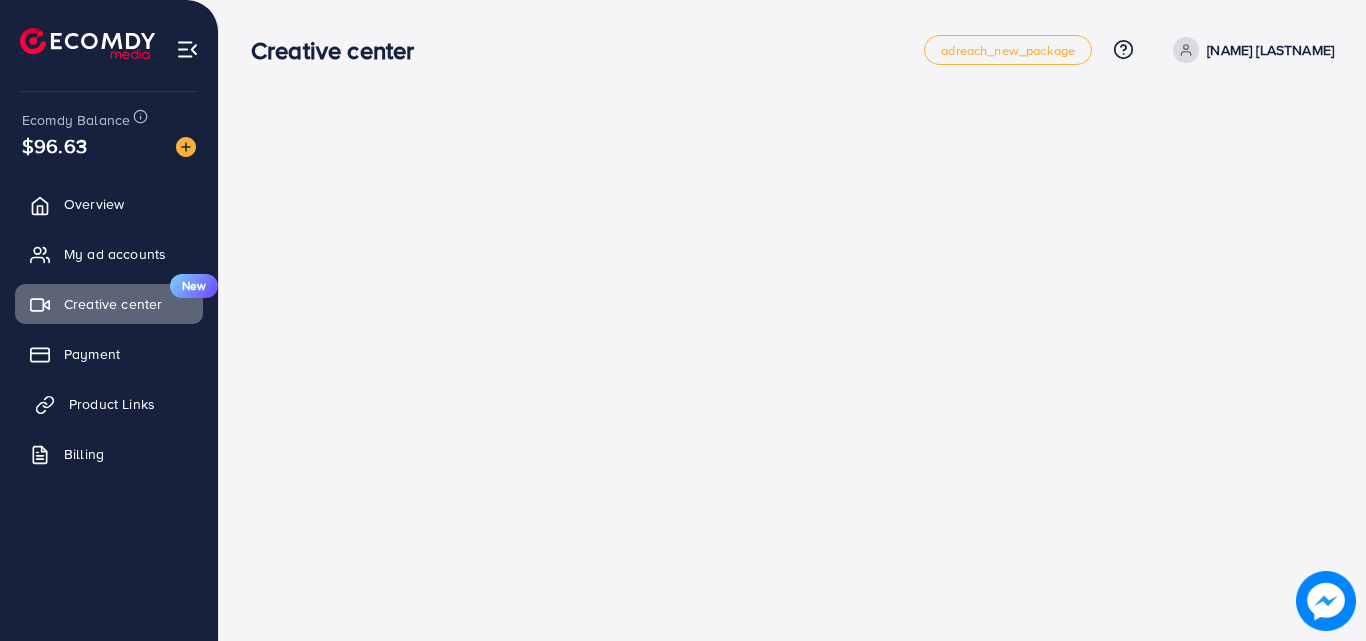 click on "Product Links" at bounding box center (112, 404) 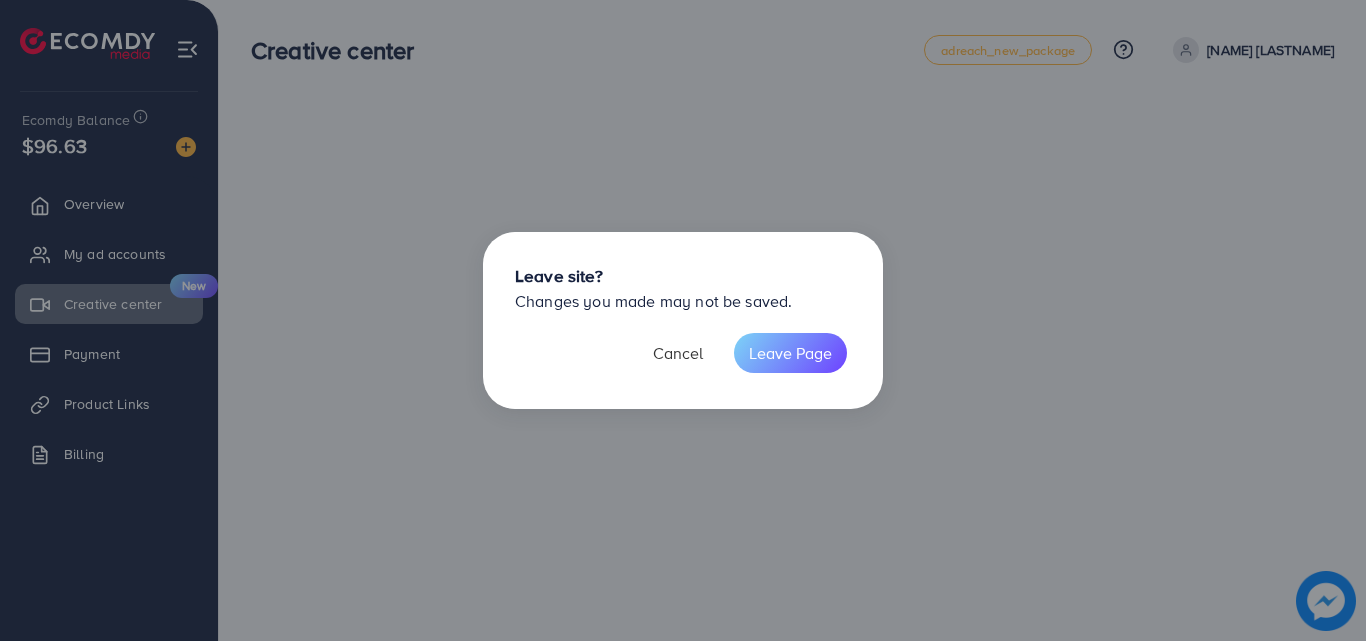 click on "Cancel" at bounding box center (678, 353) 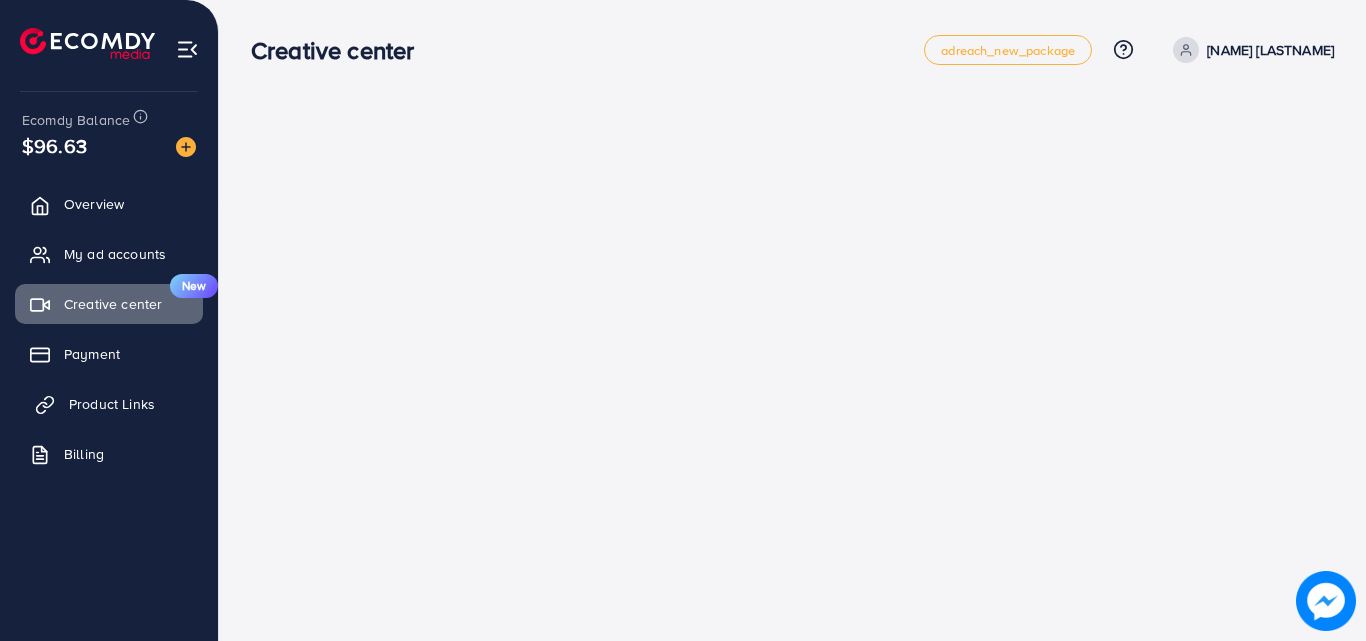 click on "Product Links" at bounding box center [109, 404] 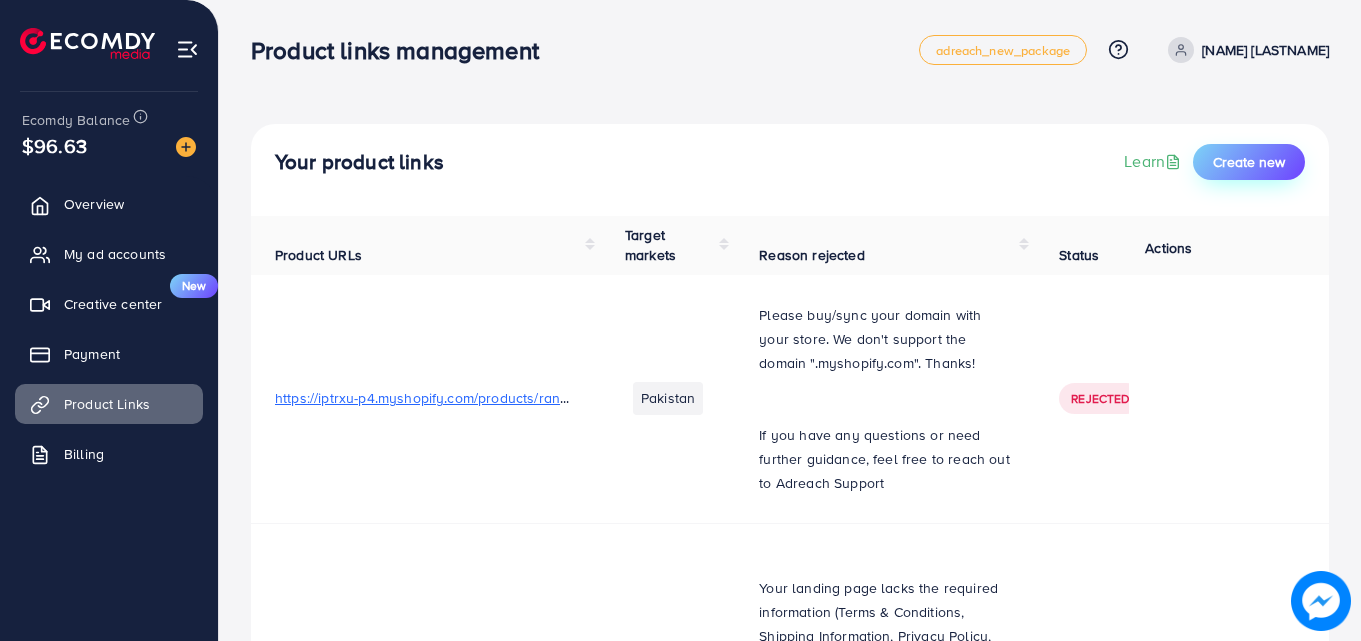 click on "Create new" at bounding box center (1249, 162) 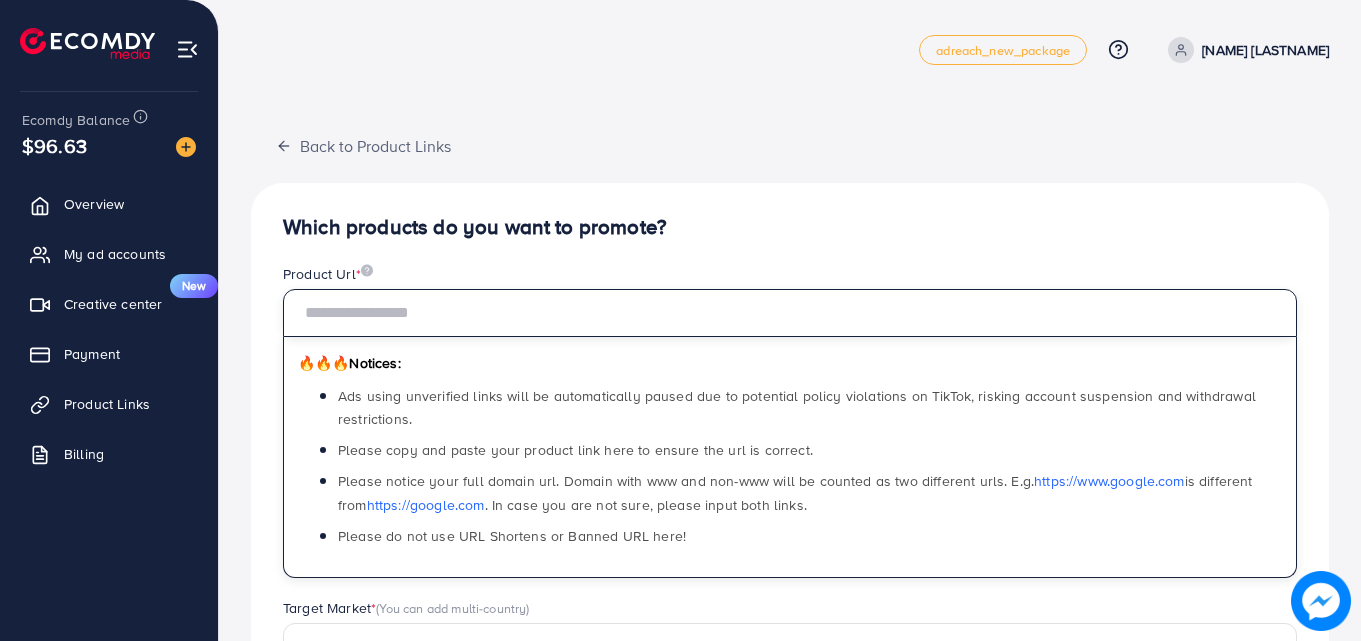 click at bounding box center (790, 313) 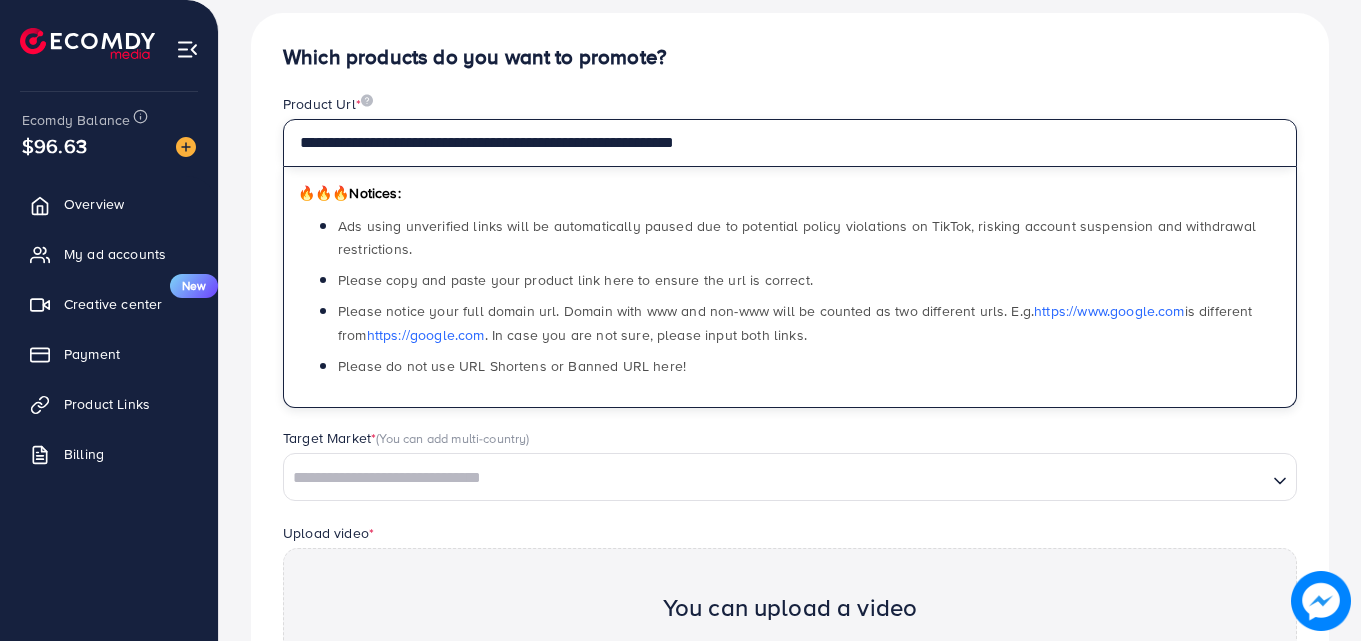 scroll, scrollTop: 320, scrollLeft: 0, axis: vertical 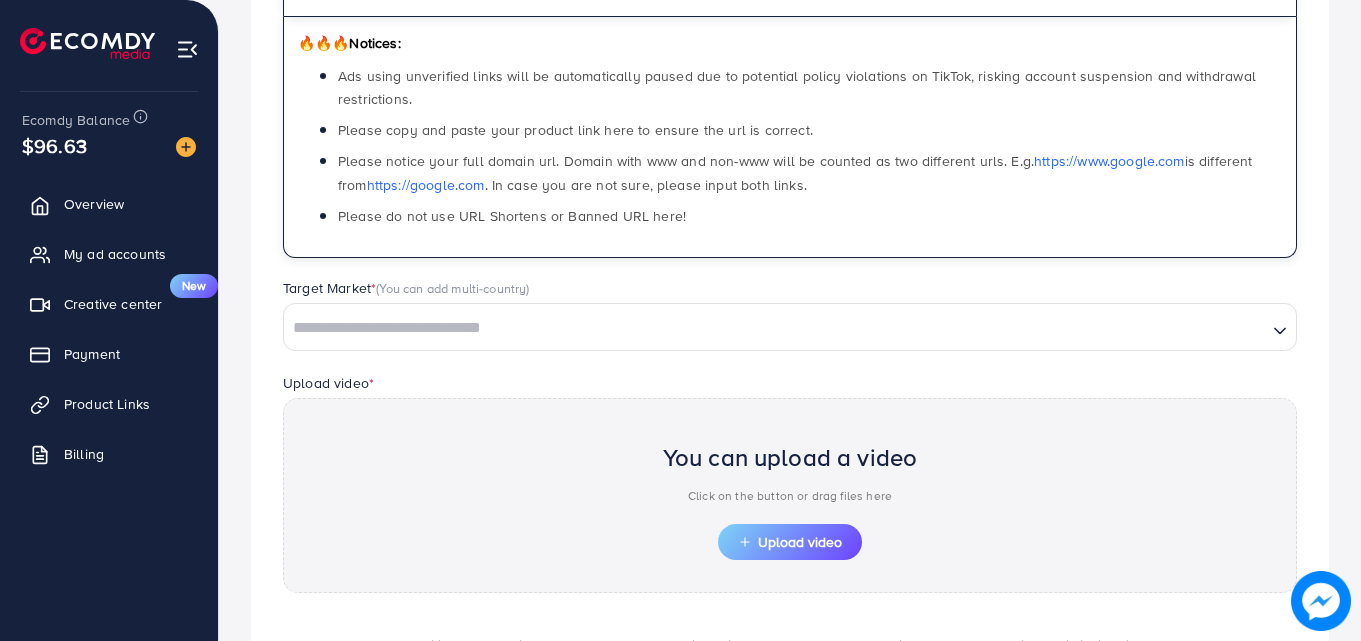 type on "**********" 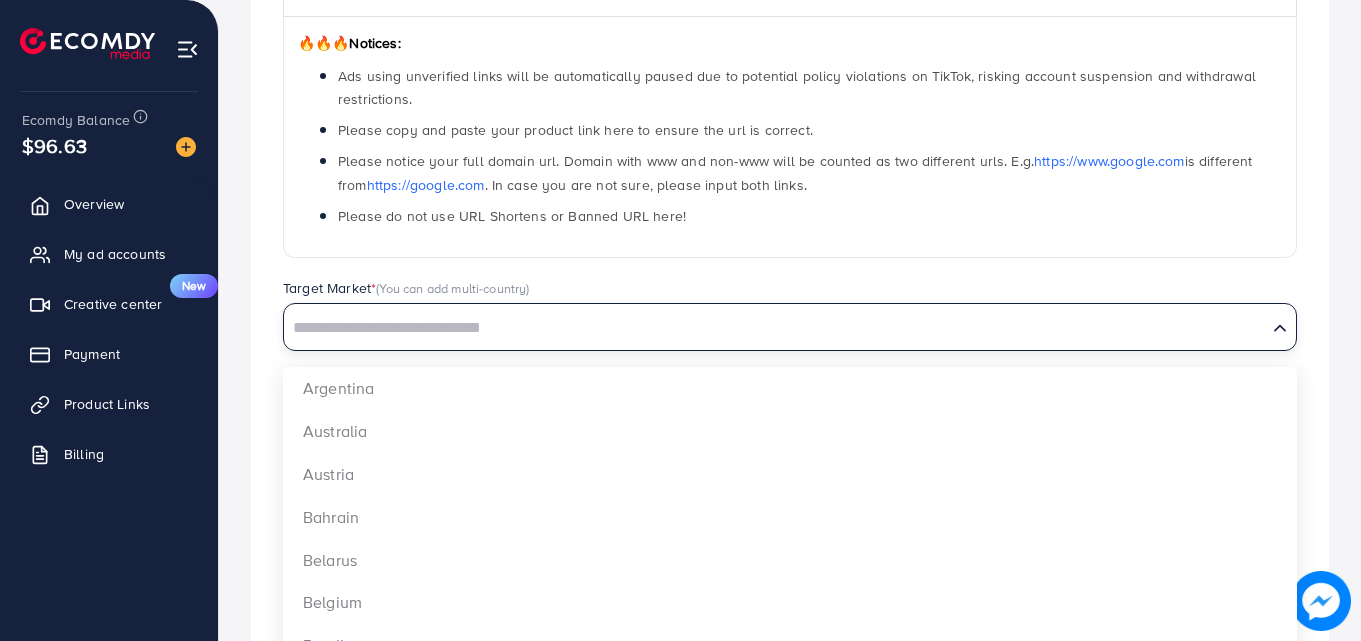 click at bounding box center [775, 328] 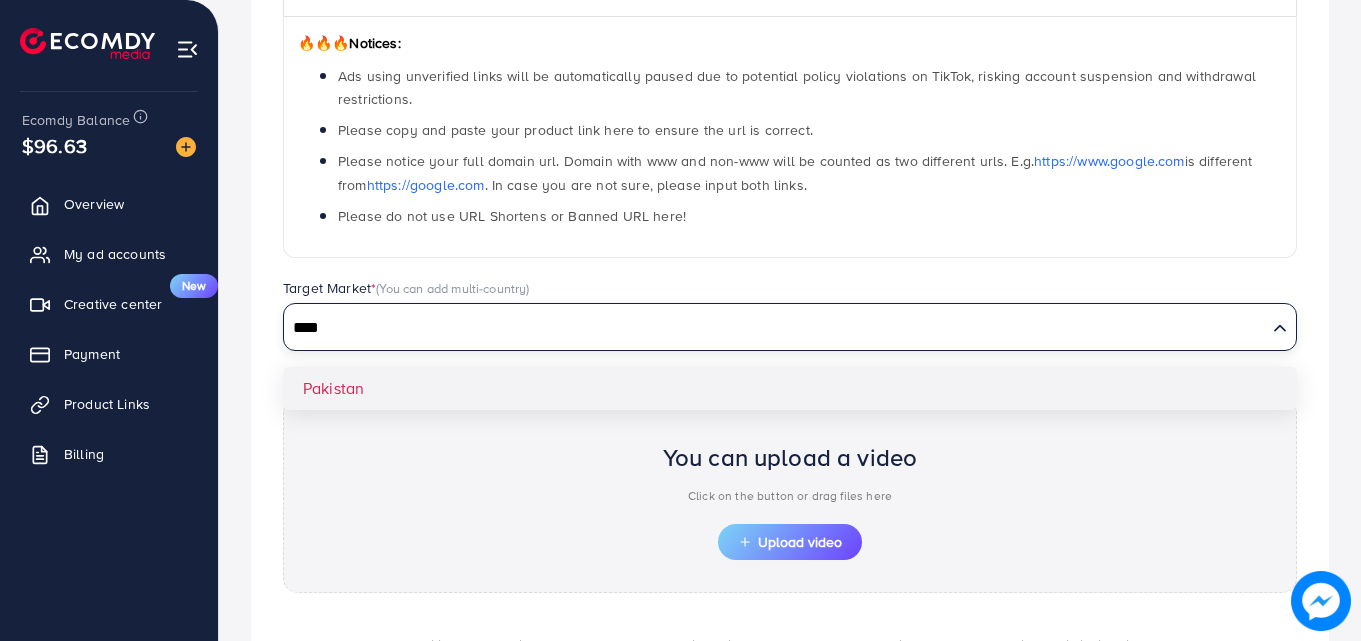 type on "****" 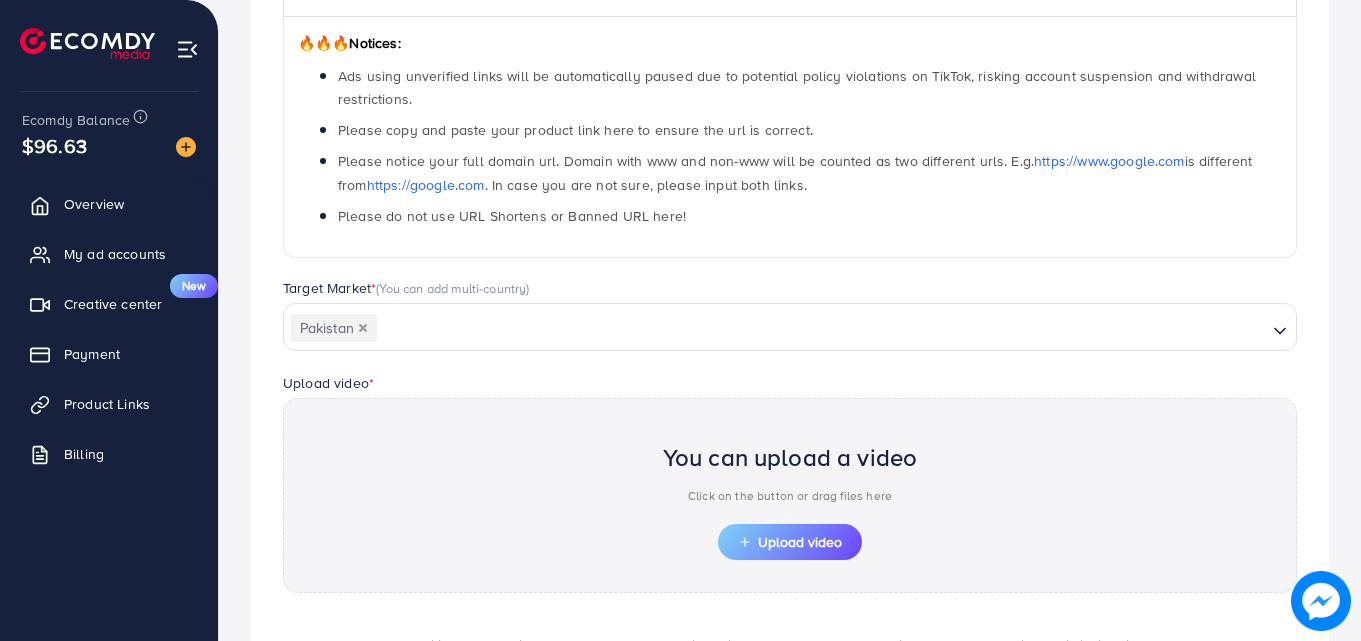 click on "**********" at bounding box center (790, 318) 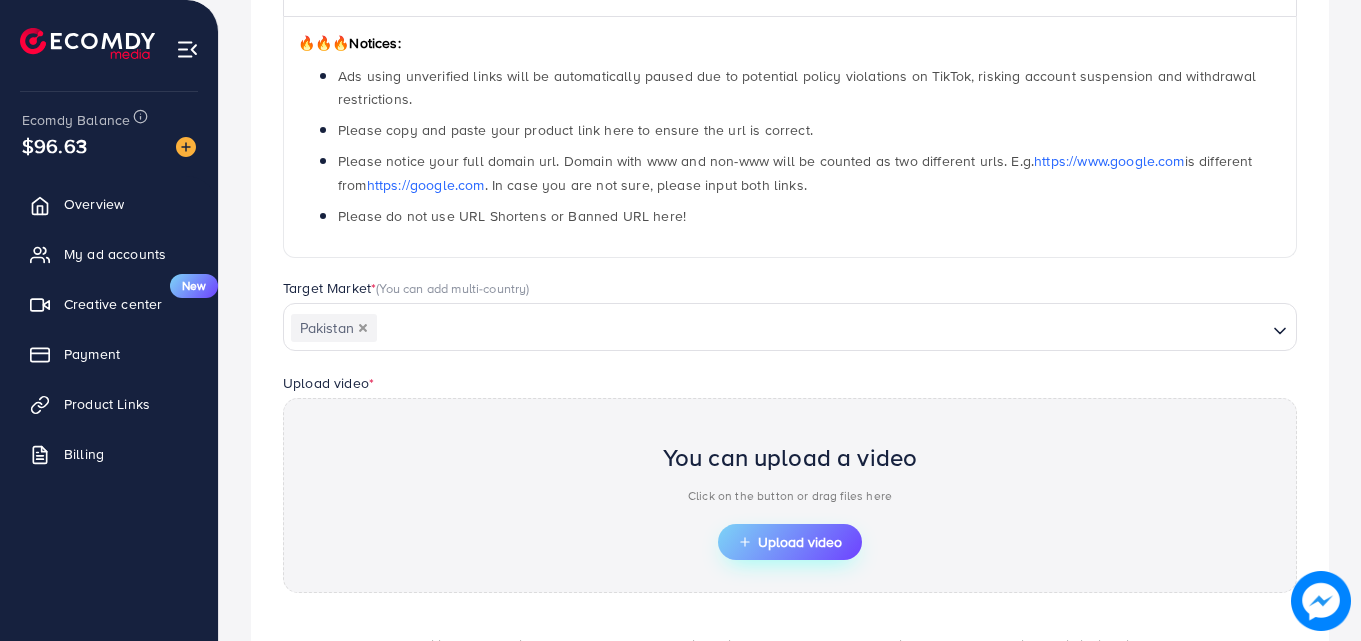 click on "Upload video" at bounding box center (790, 542) 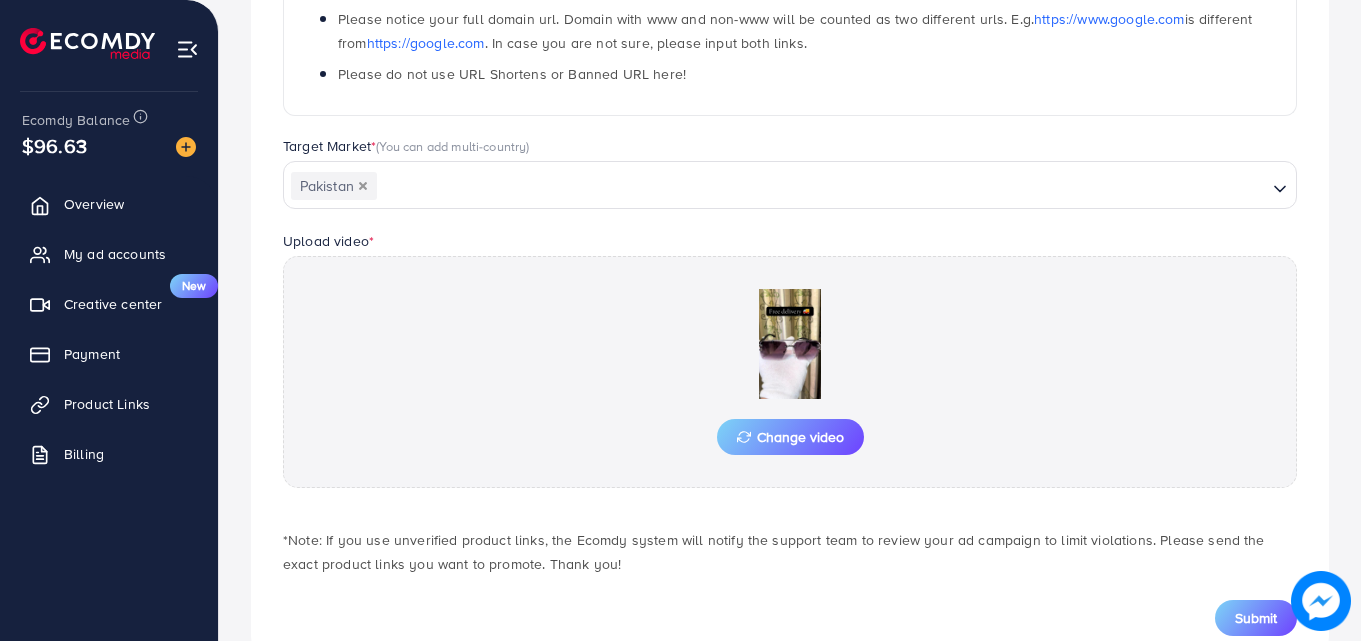 scroll, scrollTop: 521, scrollLeft: 0, axis: vertical 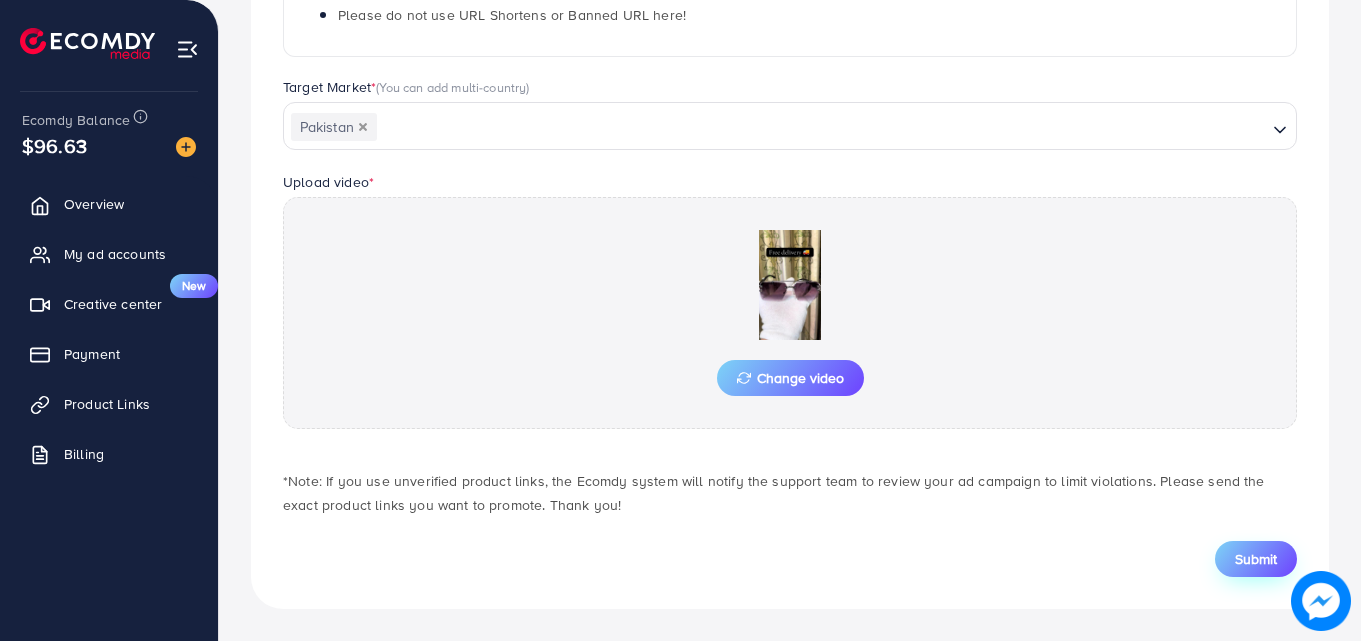click on "Submit" at bounding box center [1256, 559] 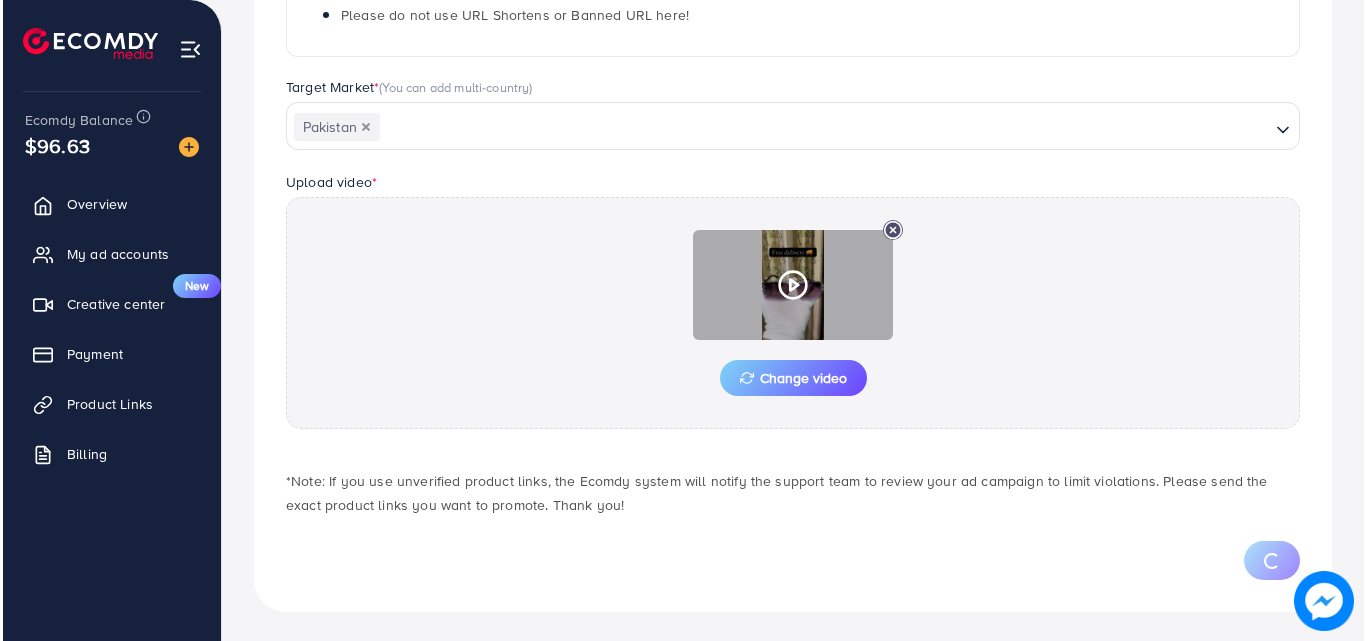 scroll, scrollTop: 488, scrollLeft: 0, axis: vertical 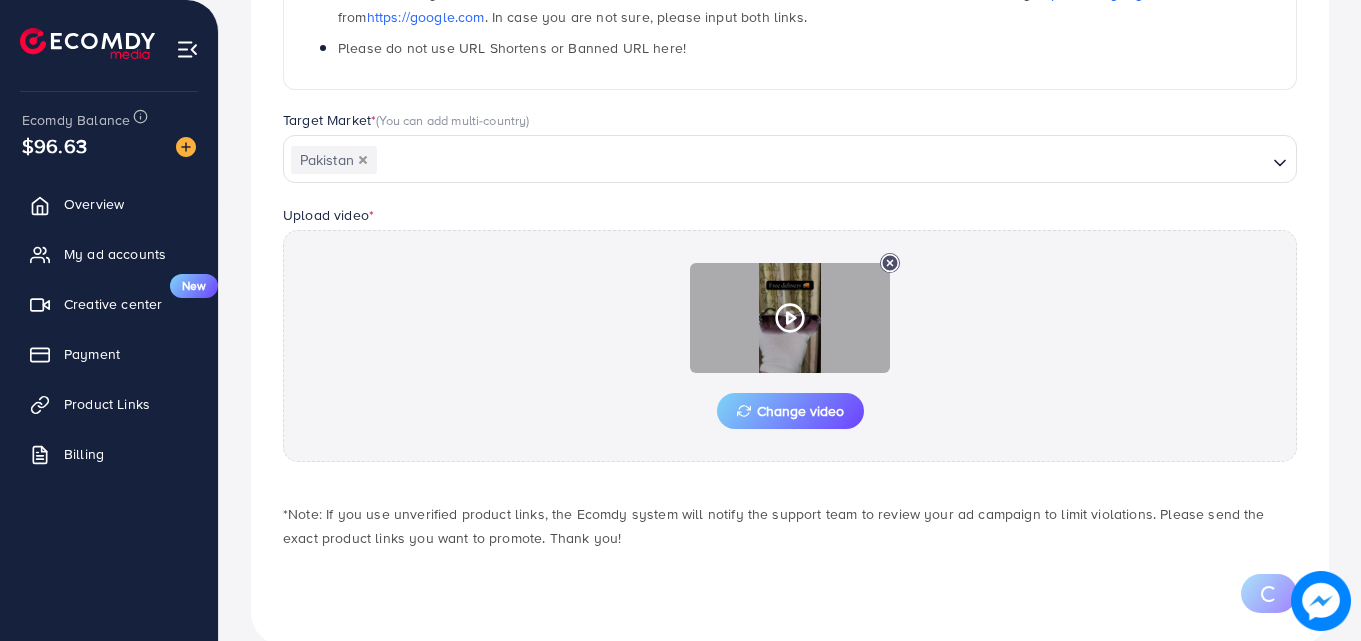 click 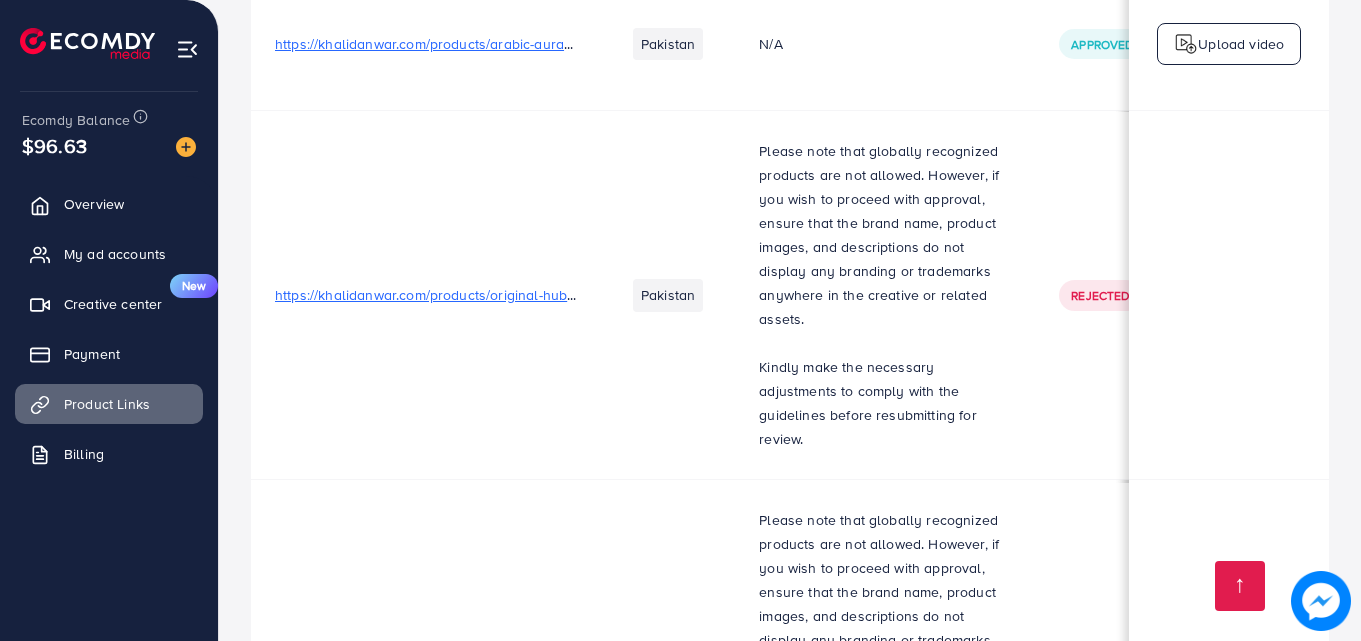 scroll, scrollTop: 3617, scrollLeft: 0, axis: vertical 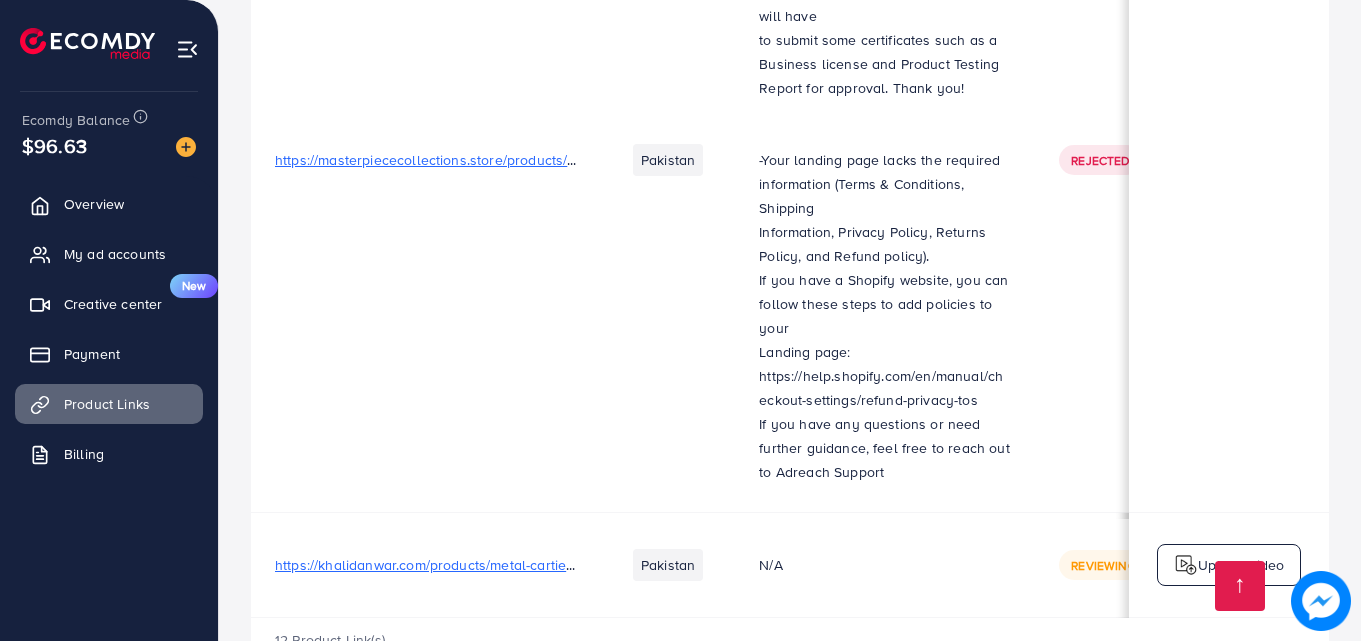click on "Upload video" at bounding box center [1241, 565] 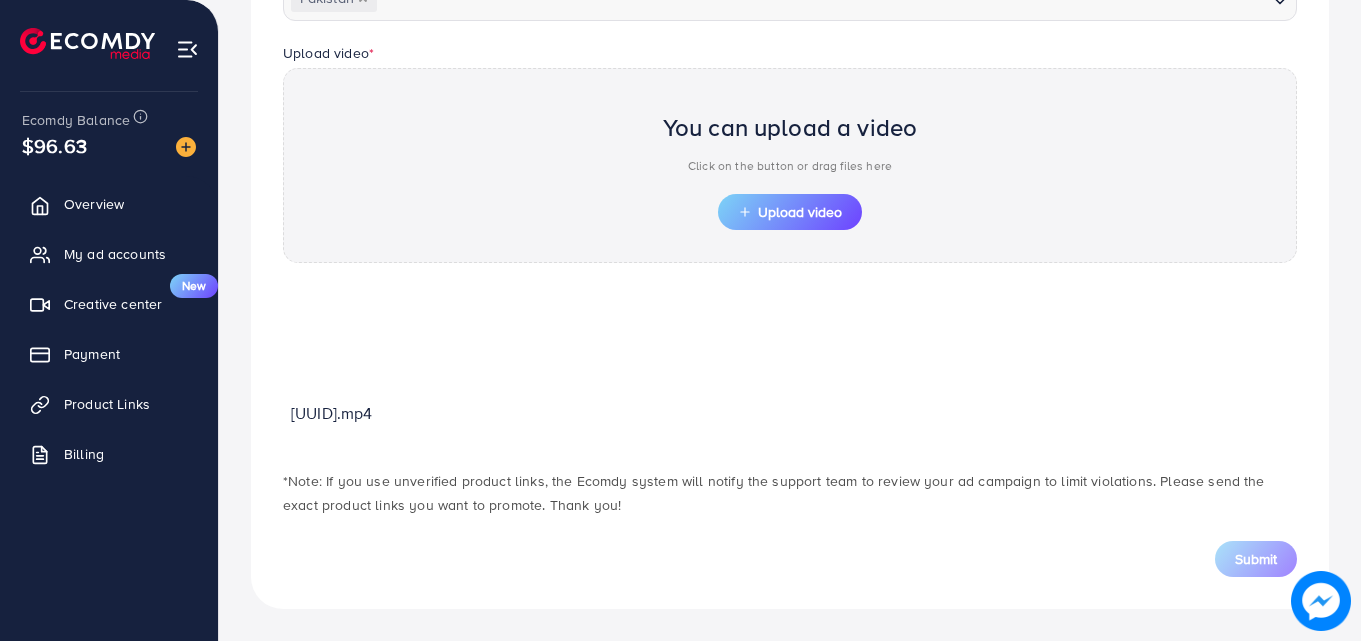 scroll, scrollTop: 698, scrollLeft: 0, axis: vertical 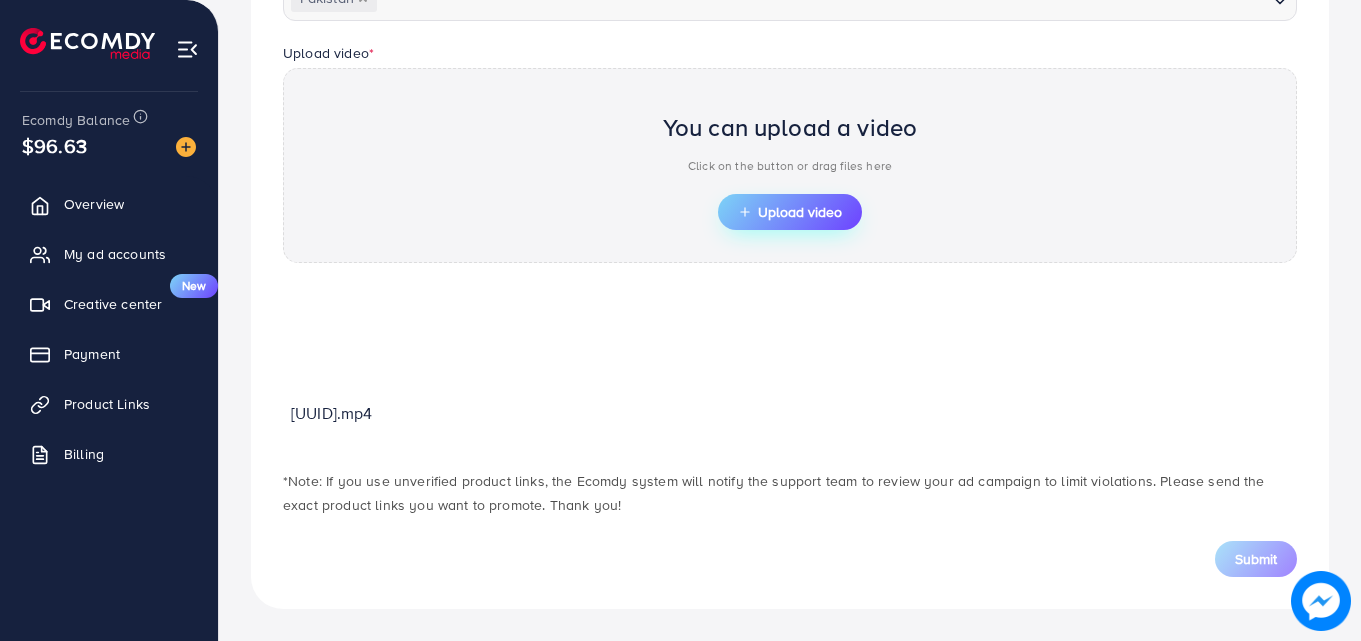 click on "Upload video" at bounding box center (790, 212) 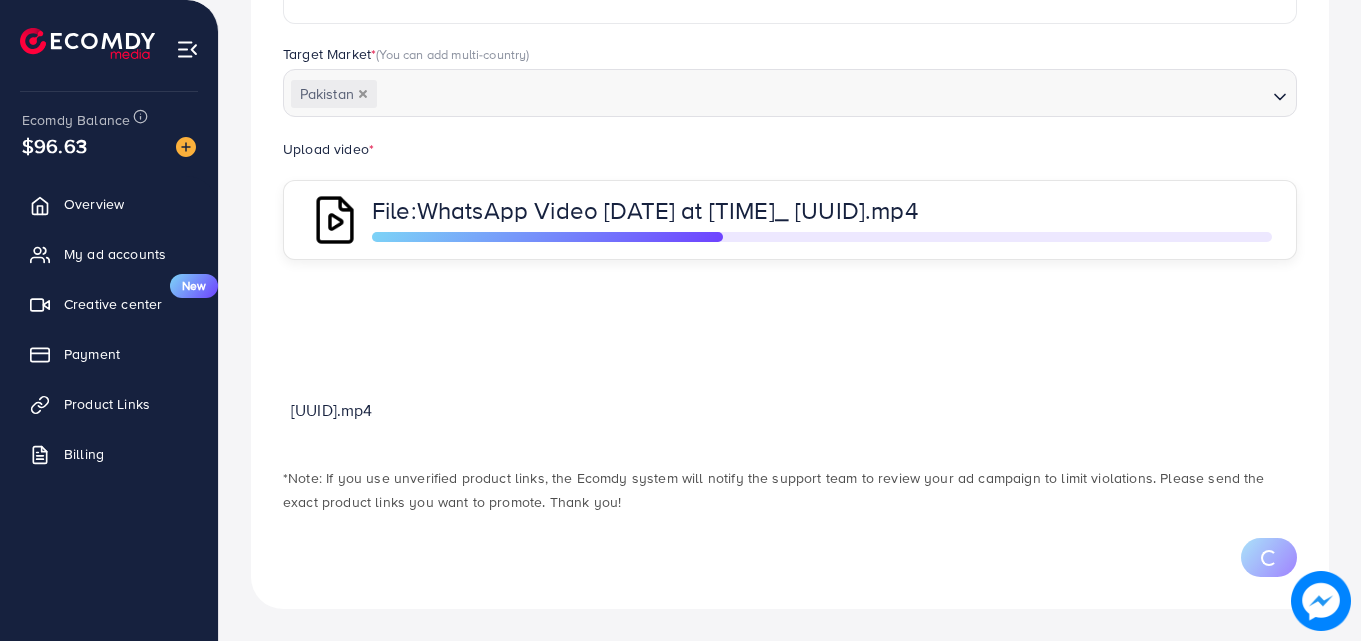 scroll, scrollTop: 698, scrollLeft: 0, axis: vertical 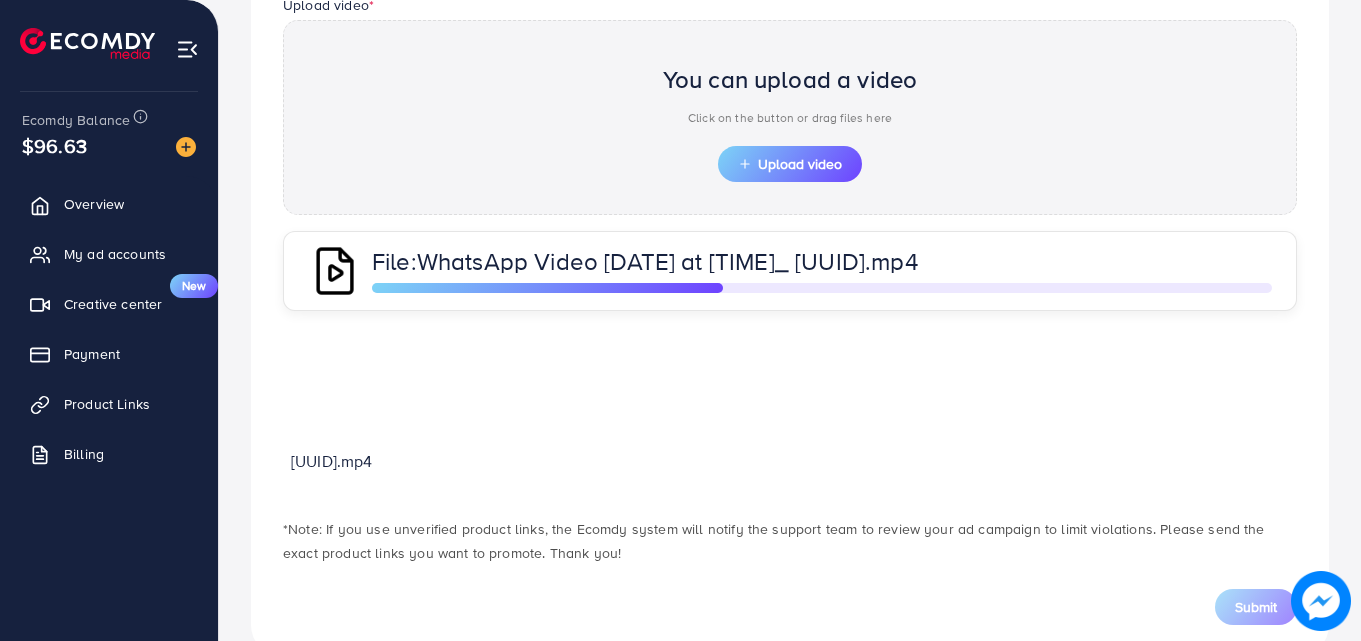 click at bounding box center [822, 288] 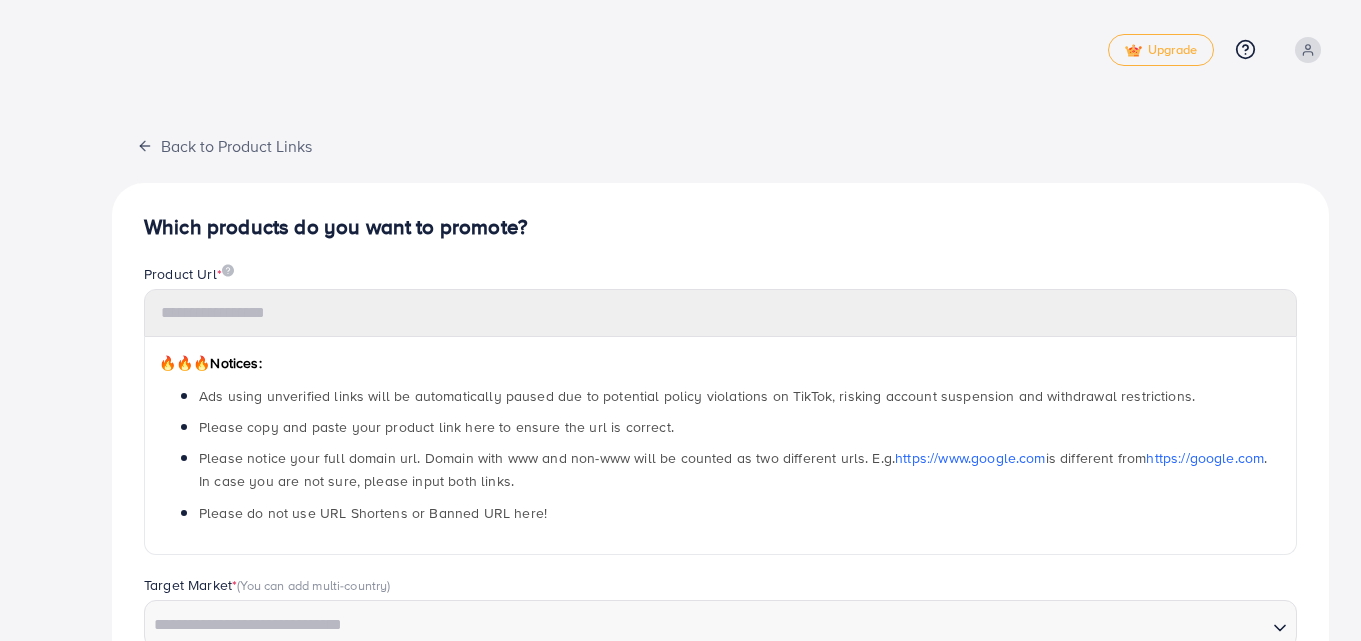 scroll, scrollTop: 0, scrollLeft: 0, axis: both 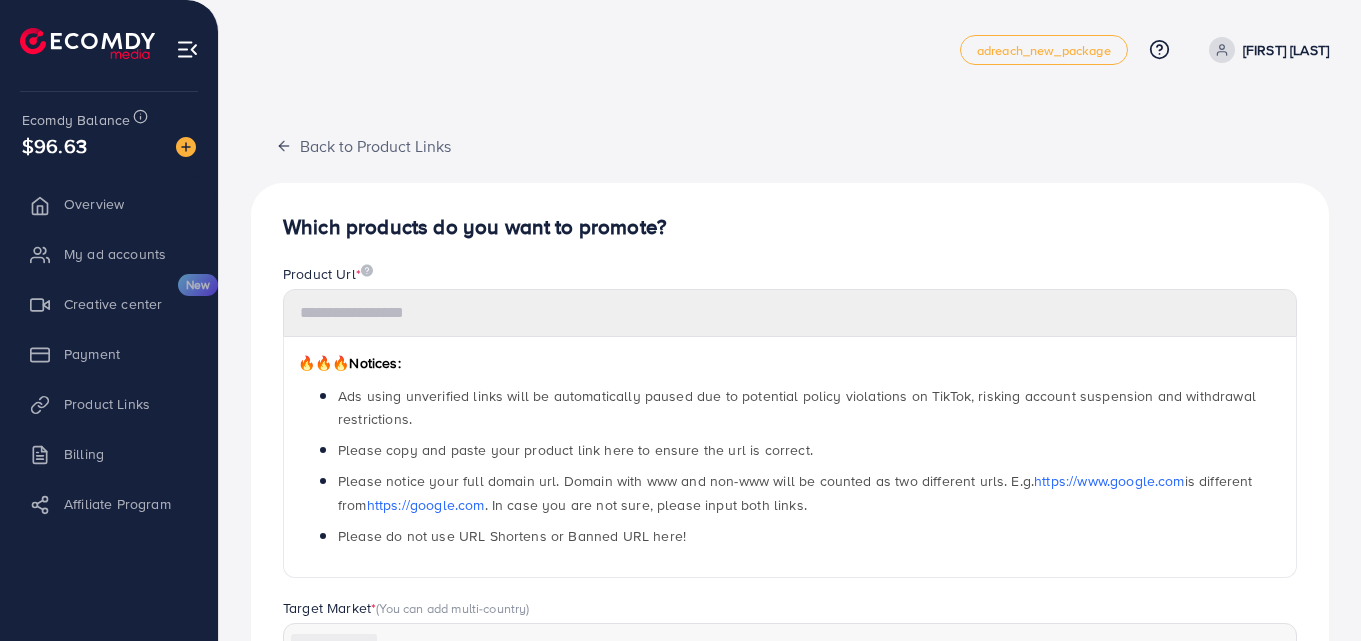 type on "**********" 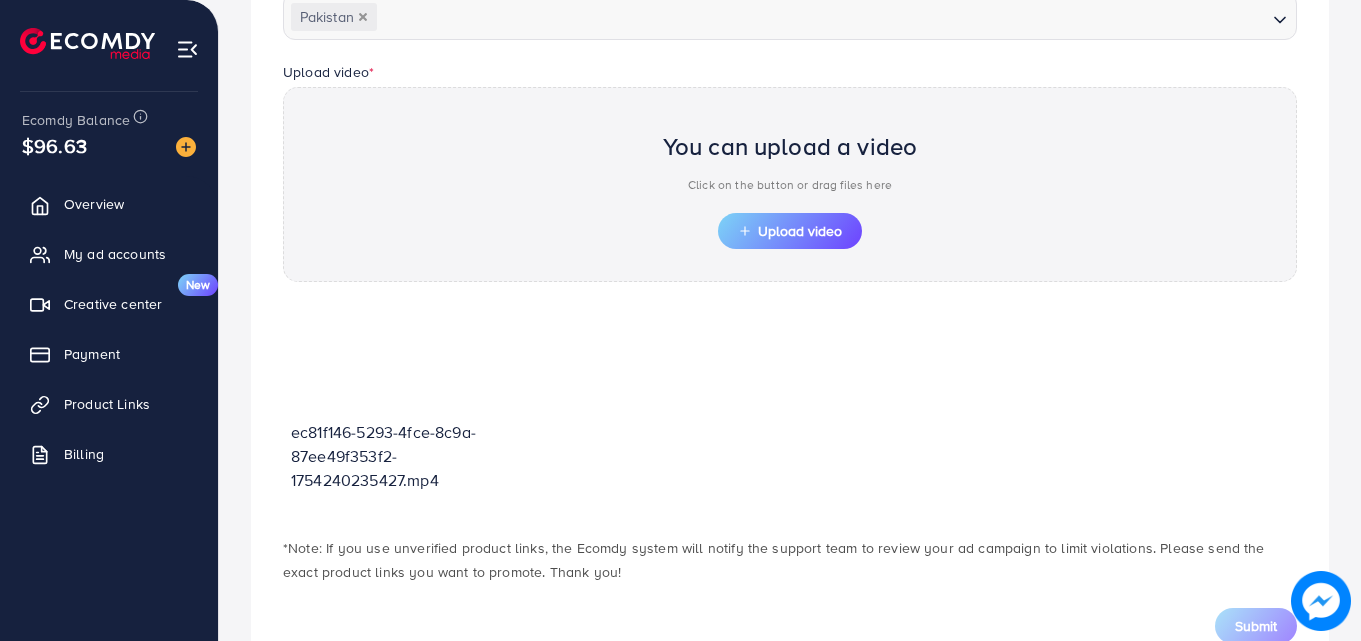 scroll, scrollTop: 647, scrollLeft: 0, axis: vertical 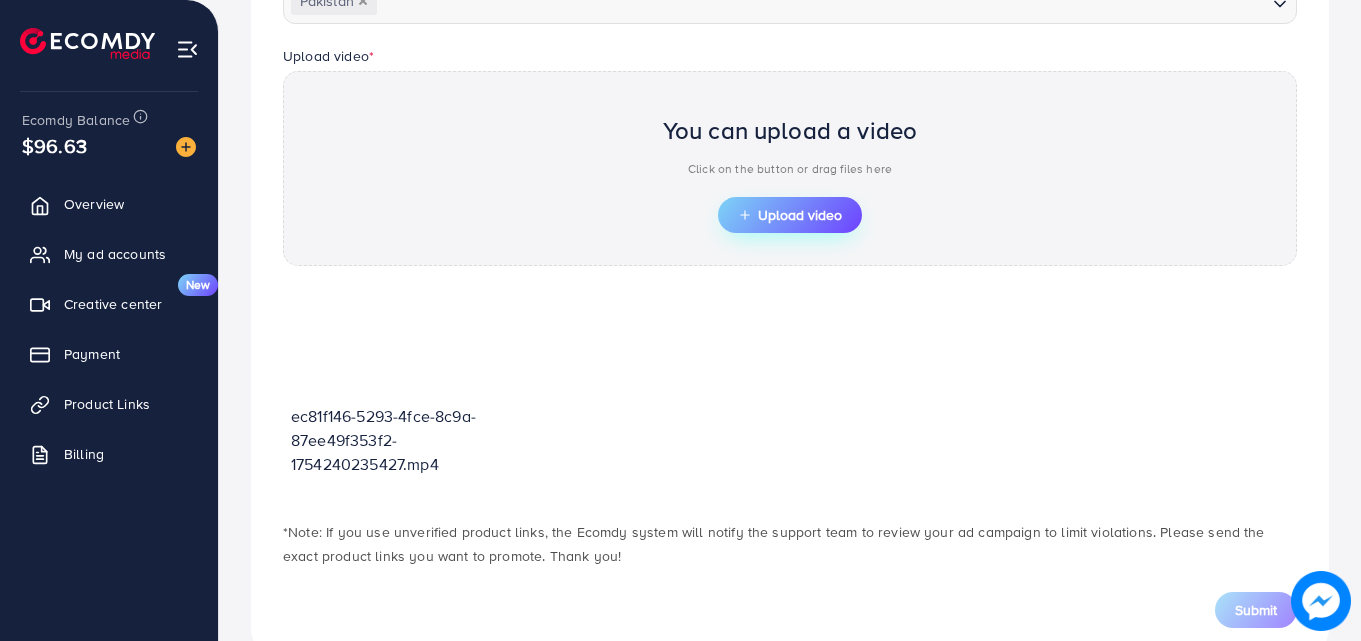 click on "Upload video" at bounding box center [790, 215] 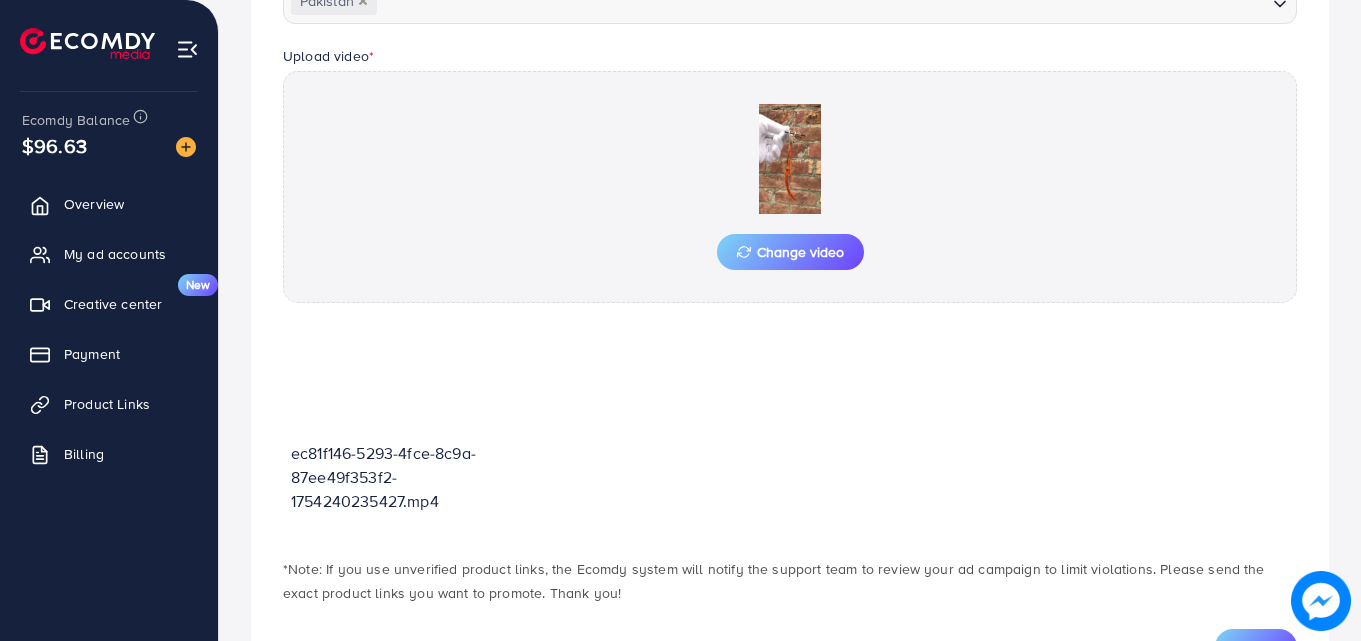 scroll, scrollTop: 735, scrollLeft: 0, axis: vertical 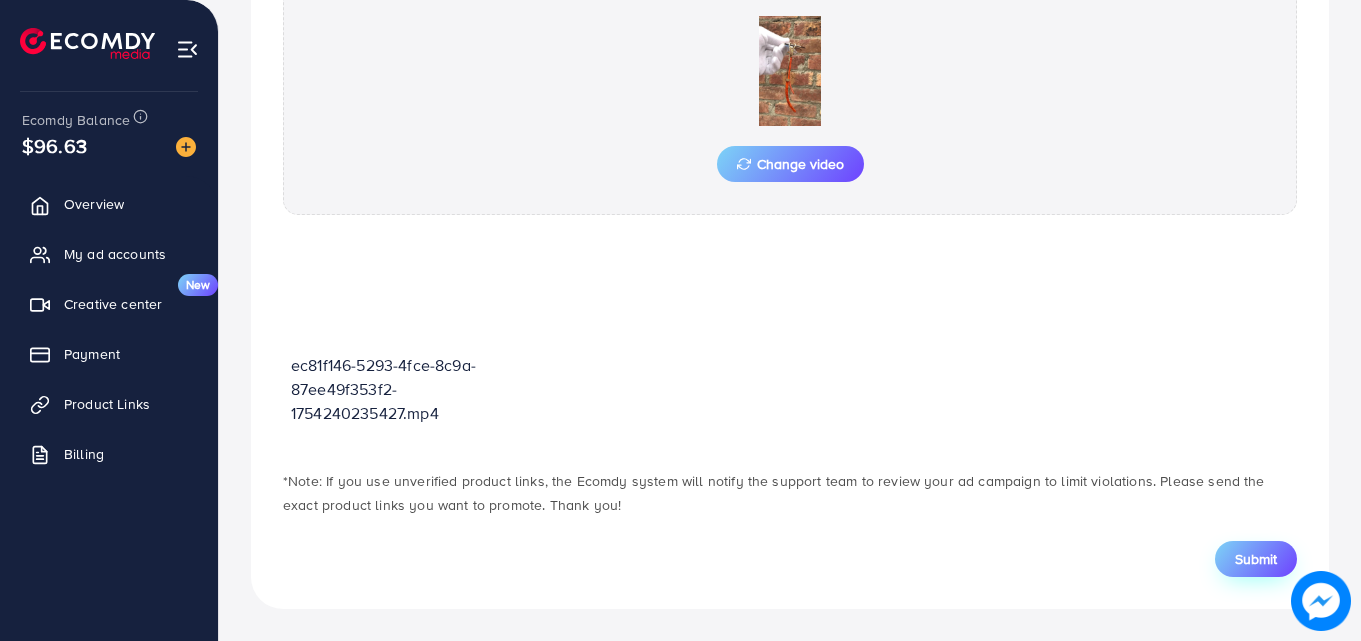 click on "Submit" at bounding box center (1256, 559) 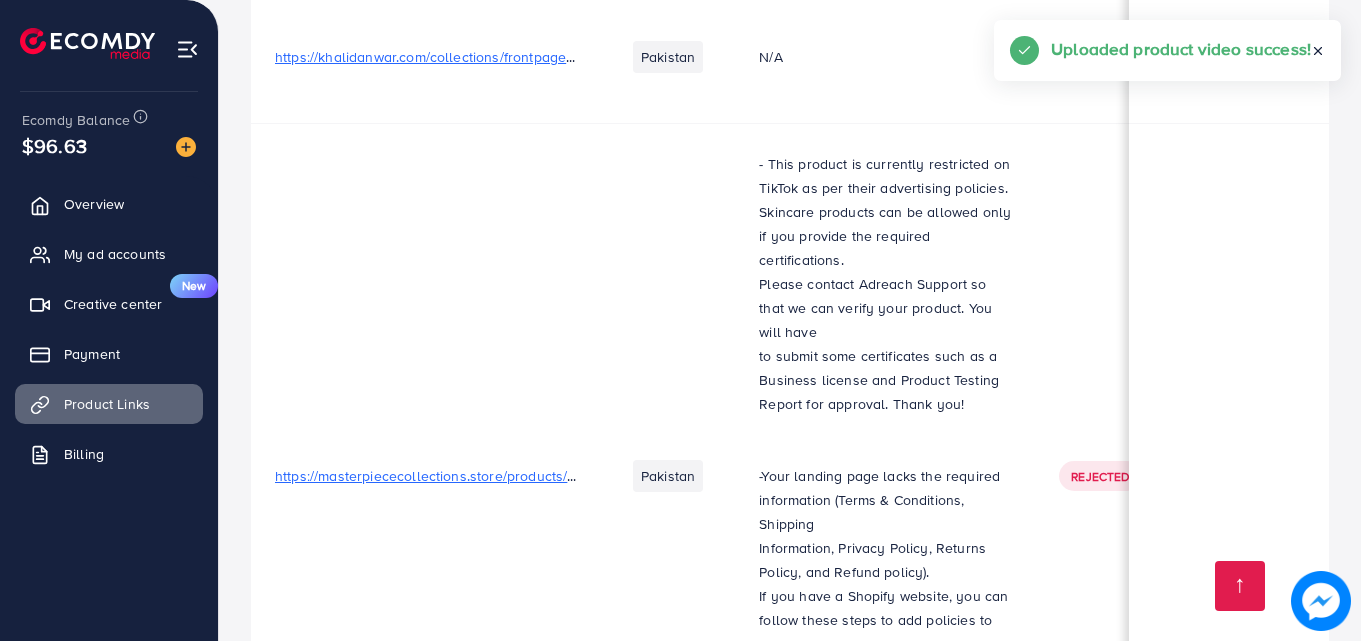 scroll, scrollTop: 3646, scrollLeft: 0, axis: vertical 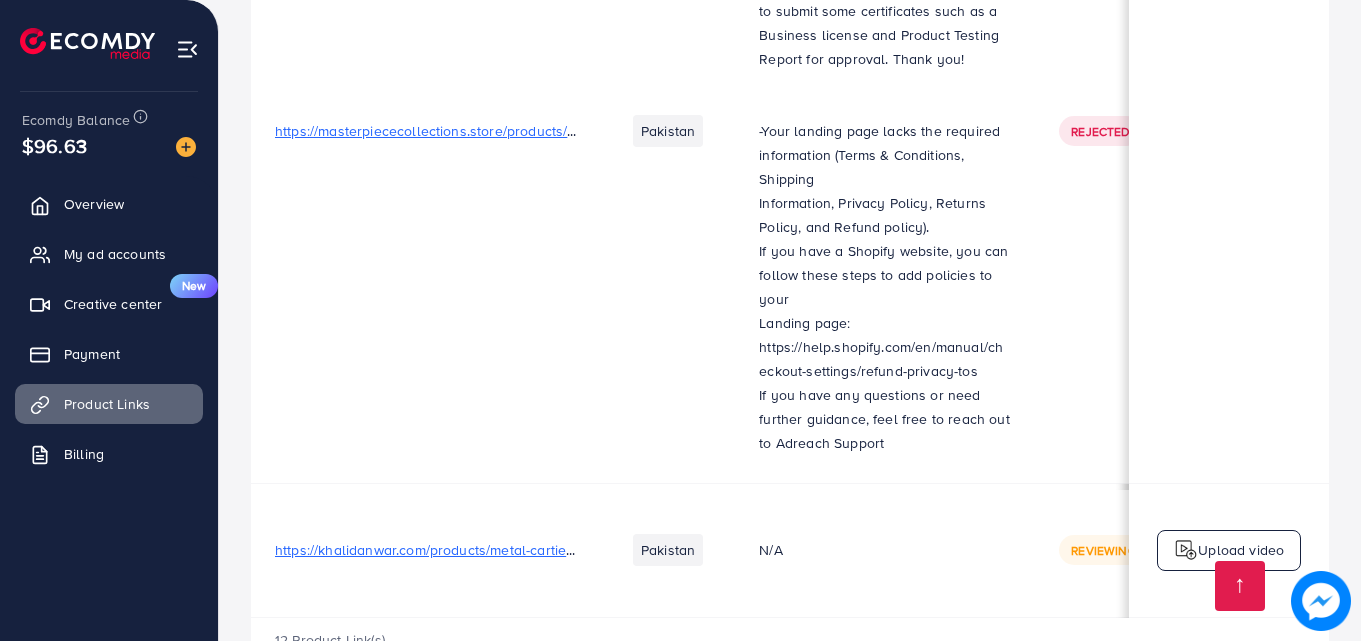 click on "12 Product Link(s)" at bounding box center [790, 647] 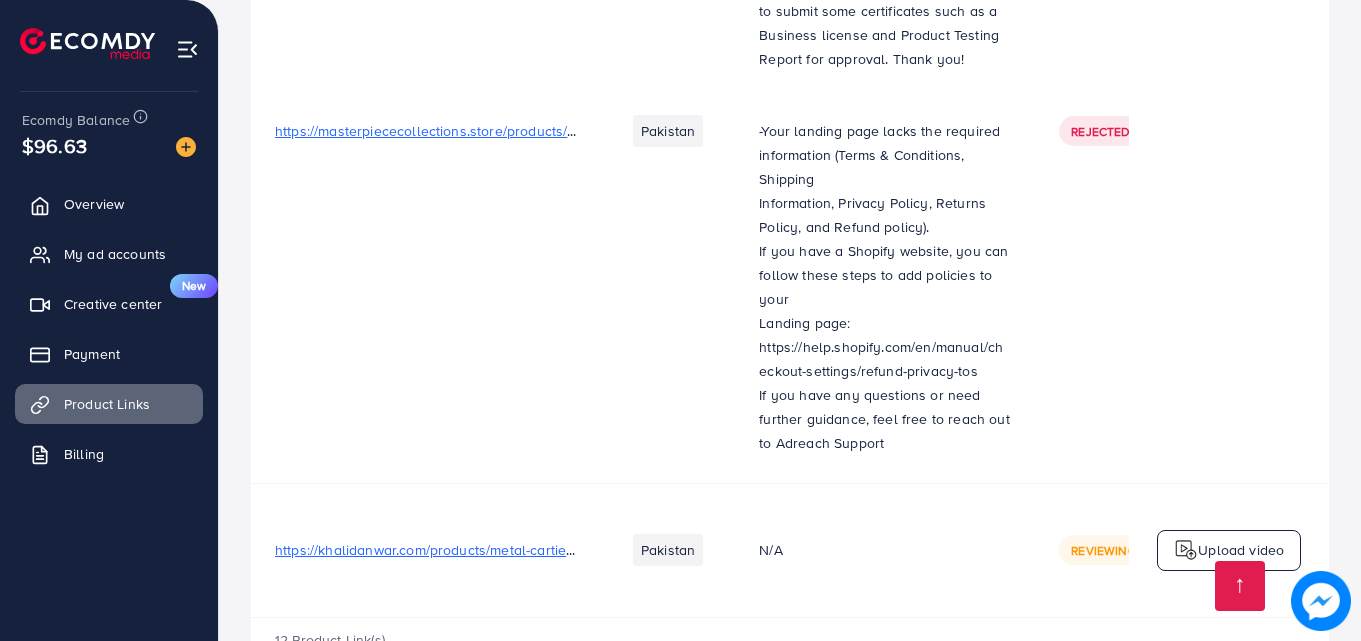 scroll, scrollTop: 0, scrollLeft: 606, axis: horizontal 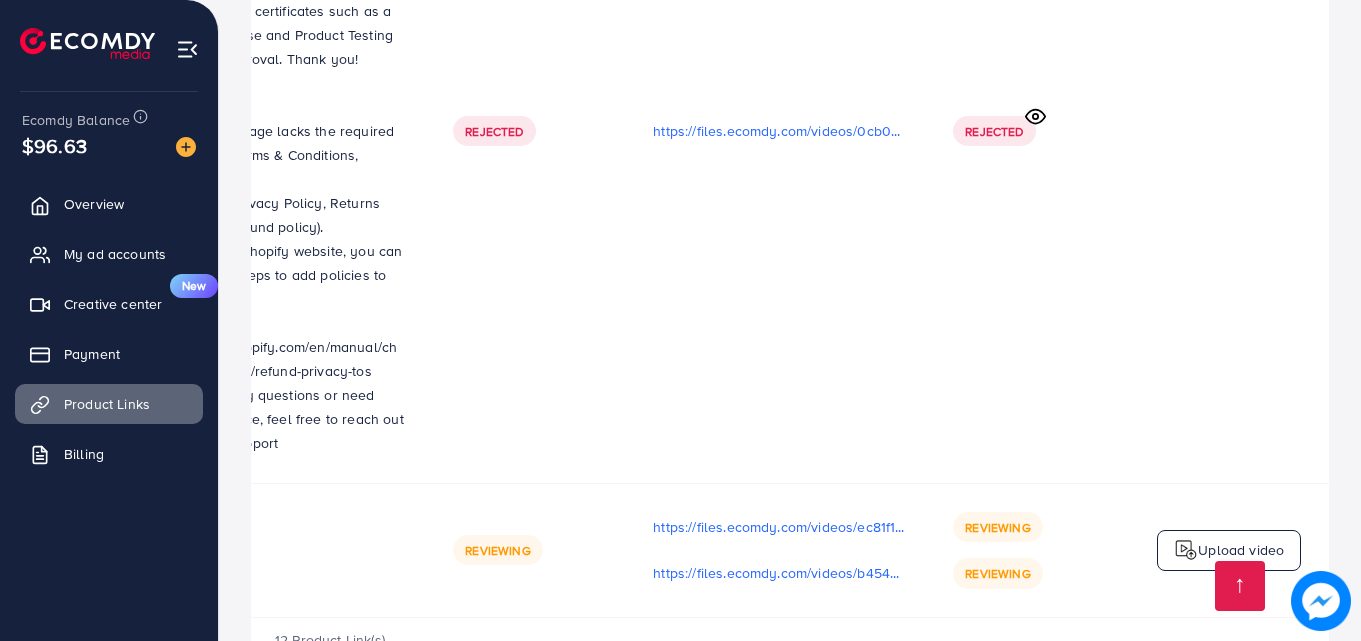 click on "Rejected" at bounding box center [1029, 130] 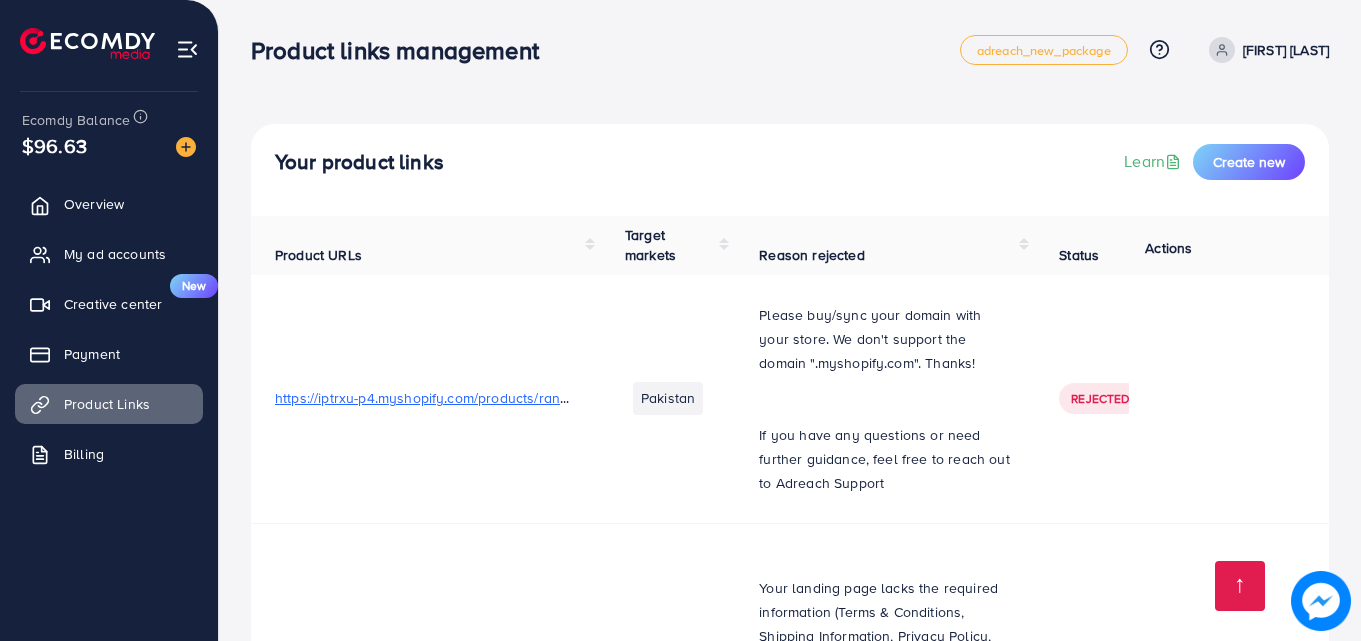 scroll, scrollTop: 3646, scrollLeft: 0, axis: vertical 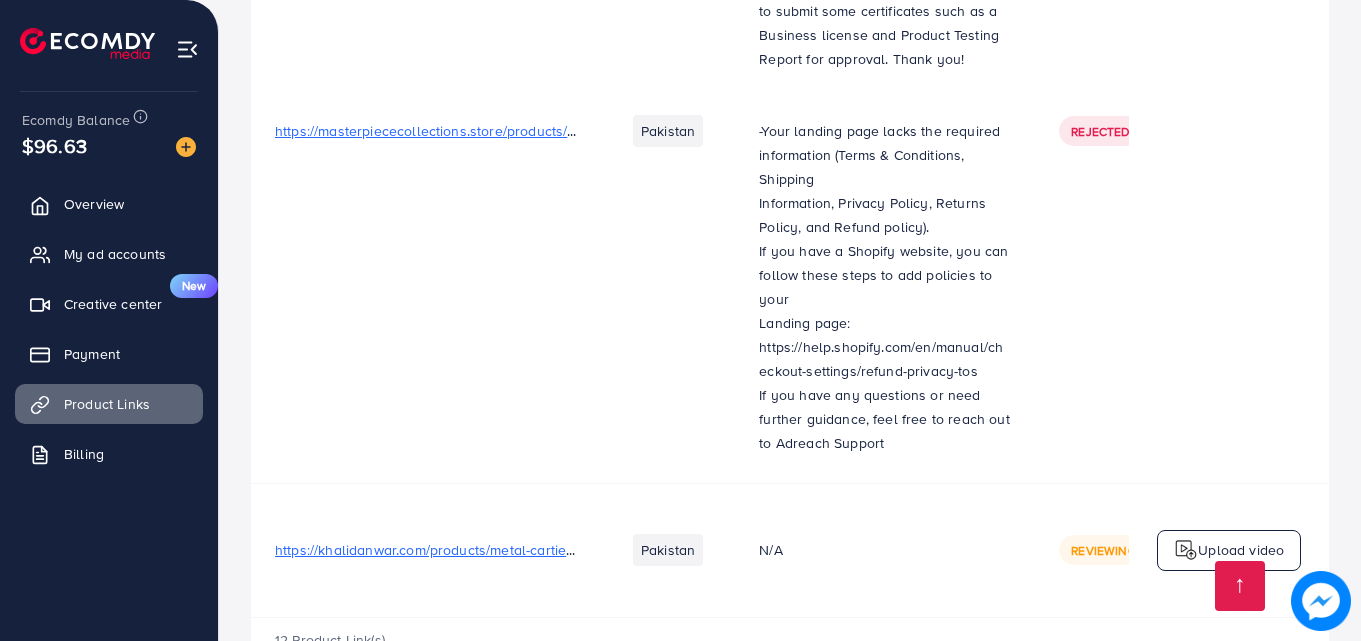 click on "N/A" at bounding box center [885, 550] 